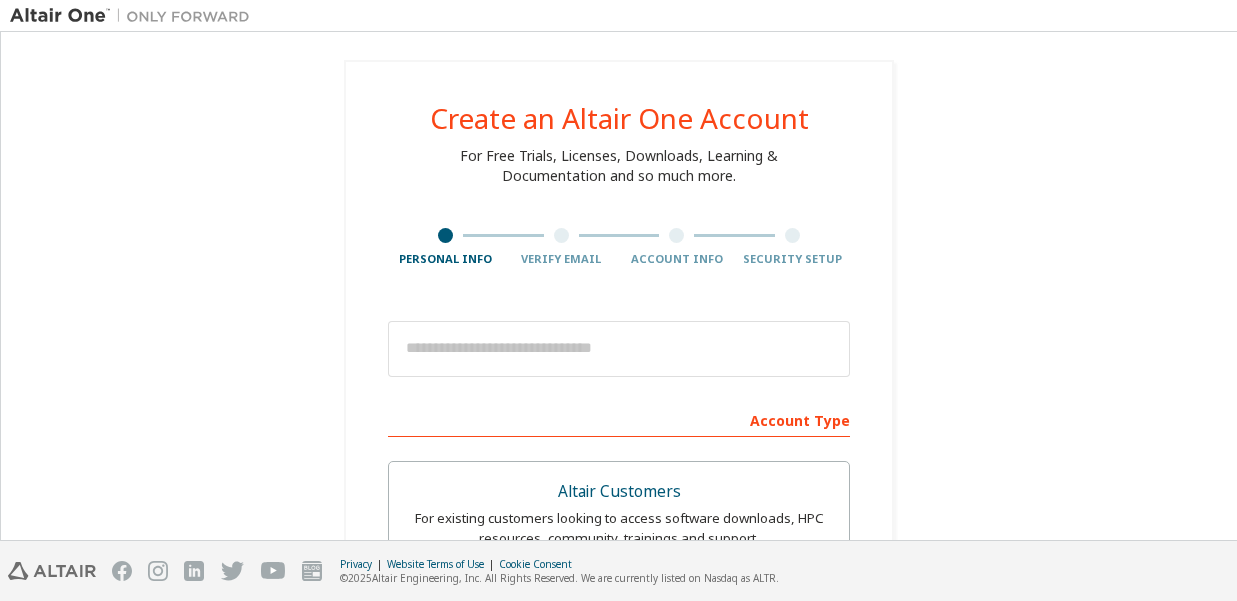 scroll, scrollTop: 0, scrollLeft: 0, axis: both 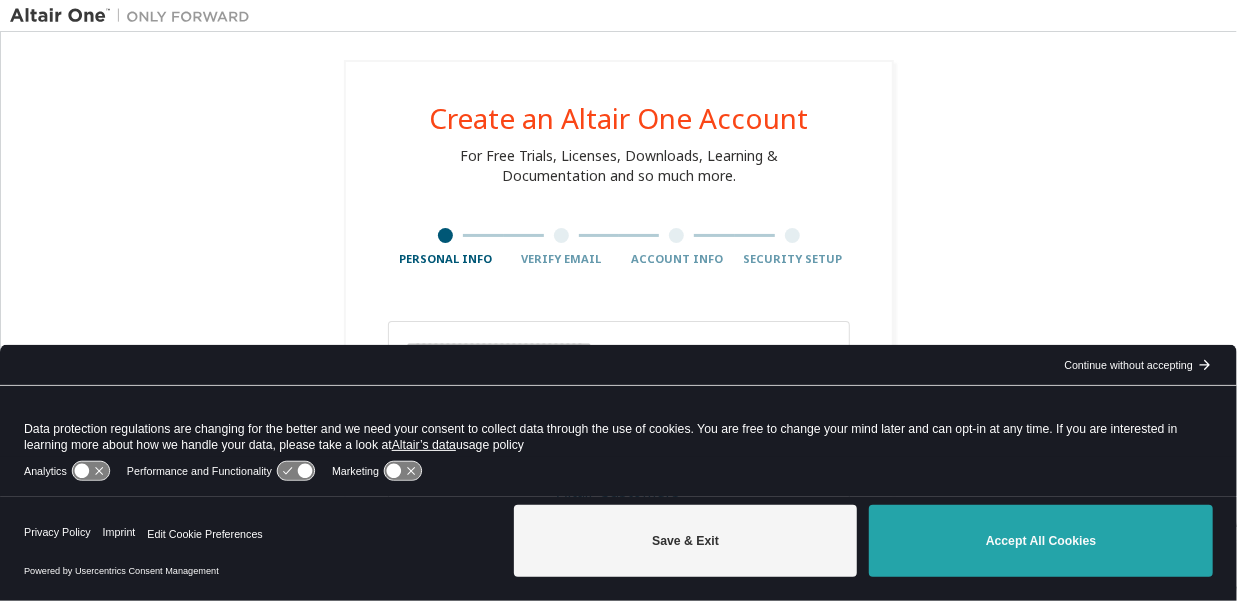 click on "Accept All Cookies" at bounding box center (1041, 541) 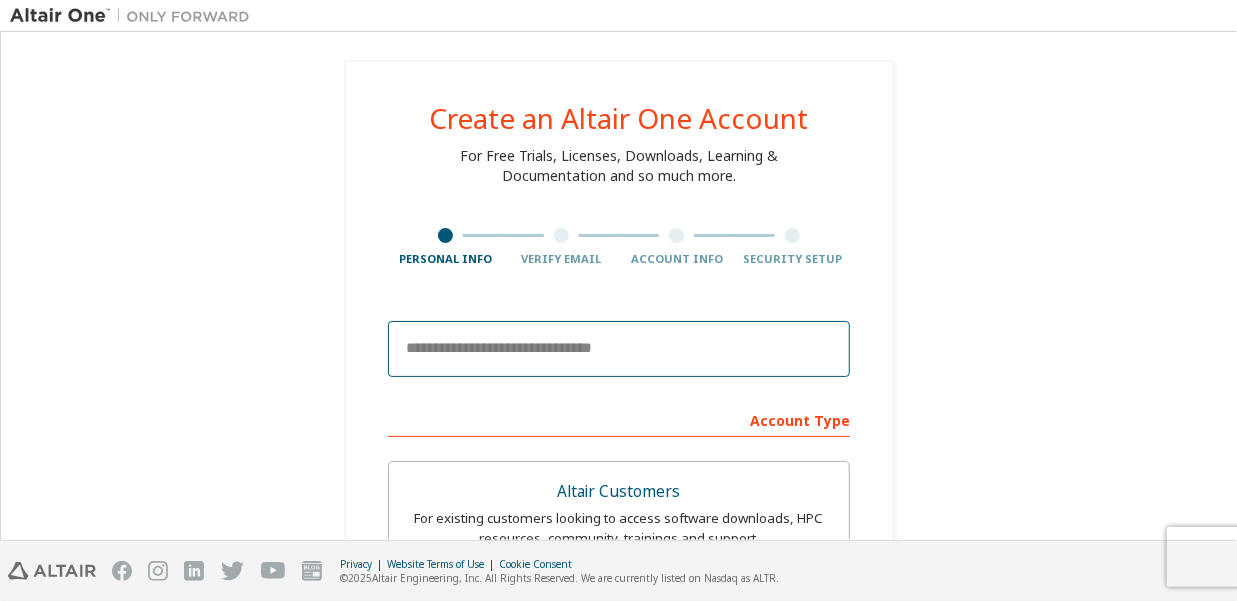 click at bounding box center [619, 349] 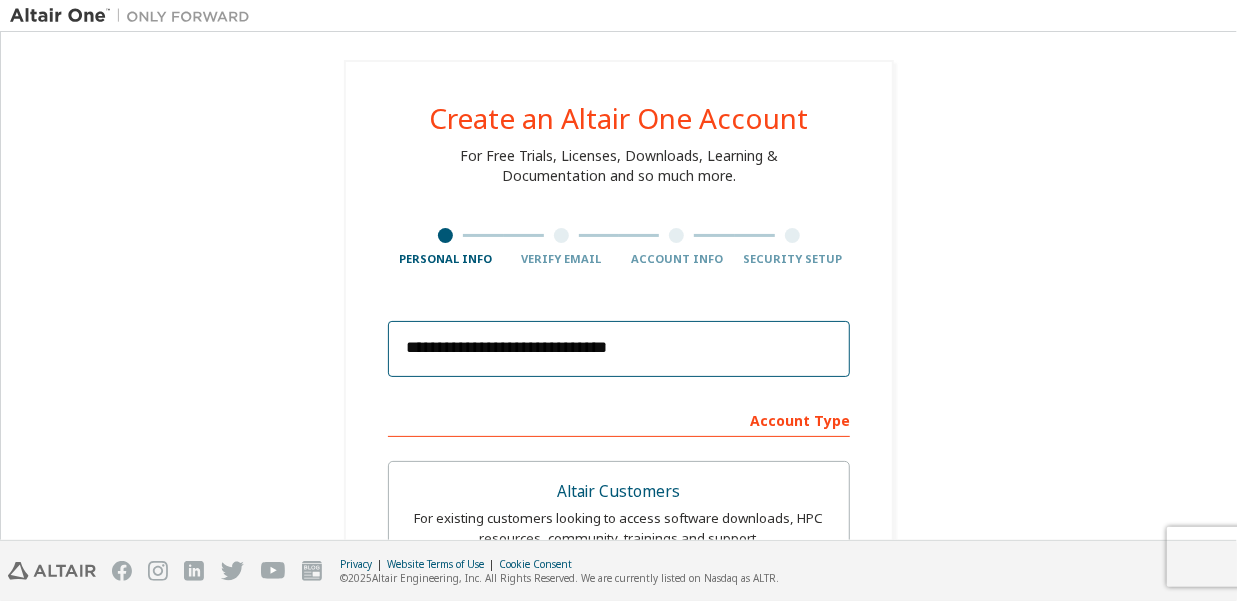 type on "**********" 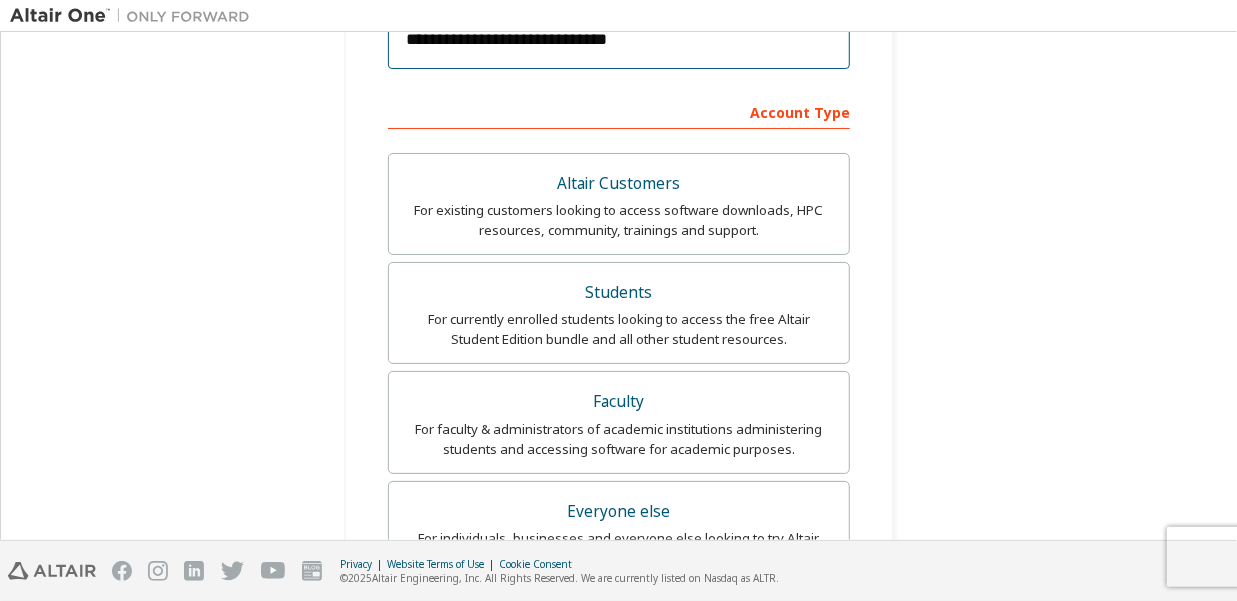 scroll, scrollTop: 315, scrollLeft: 0, axis: vertical 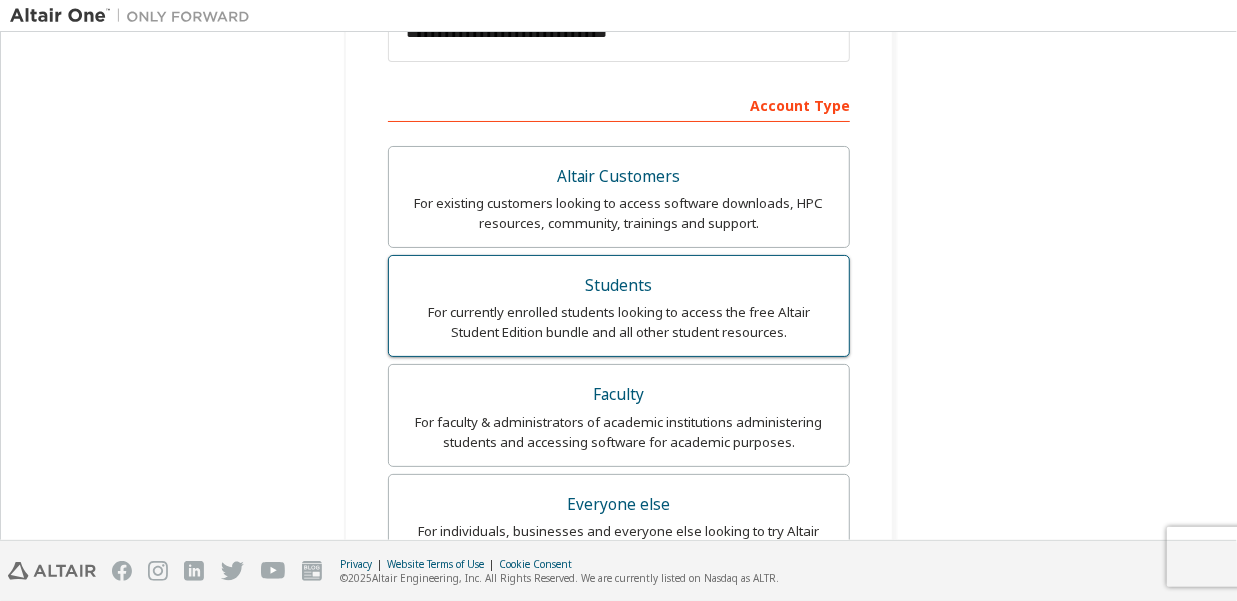 click on "For currently enrolled students looking to access the free Altair Student Edition bundle and all other student resources." at bounding box center (619, 322) 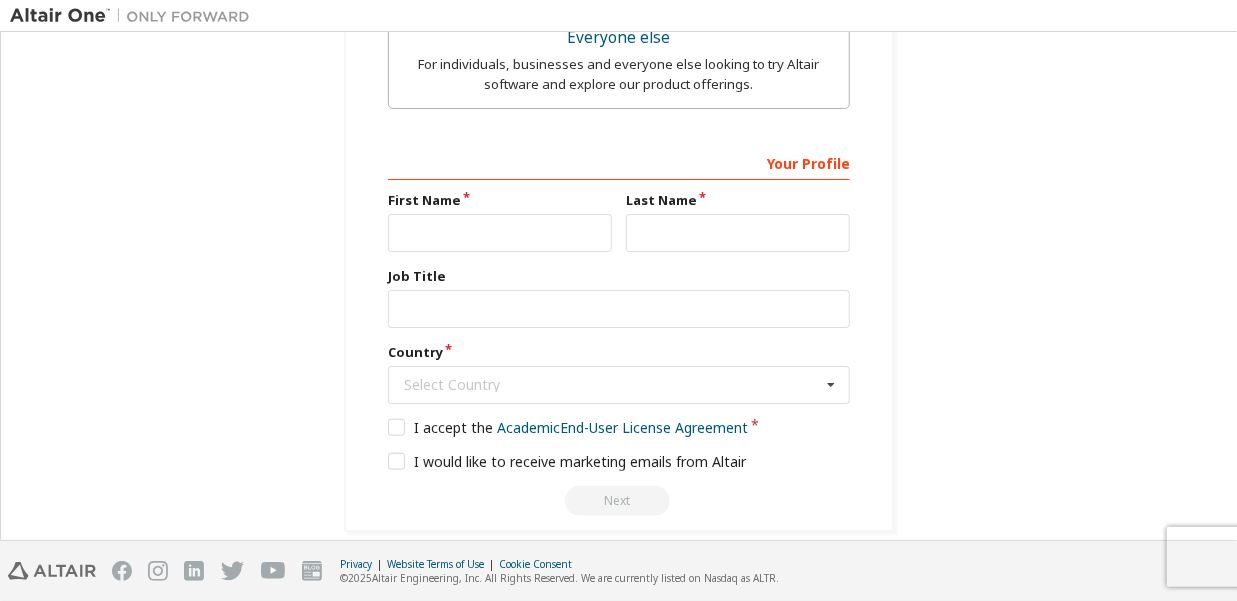 scroll, scrollTop: 783, scrollLeft: 0, axis: vertical 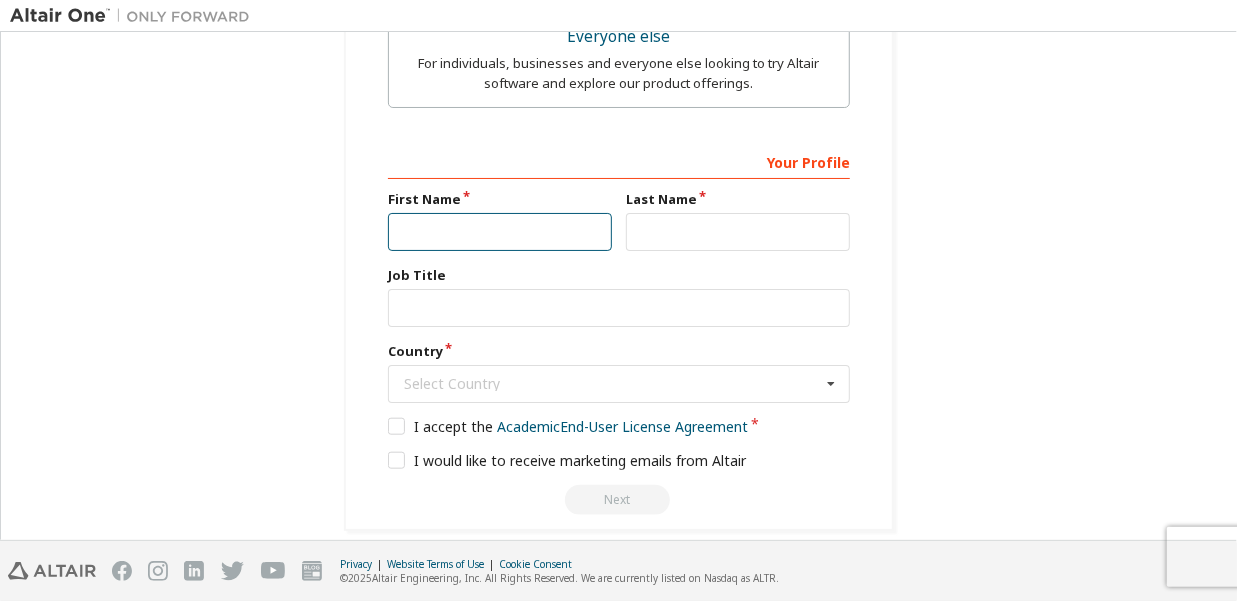 click at bounding box center (500, 232) 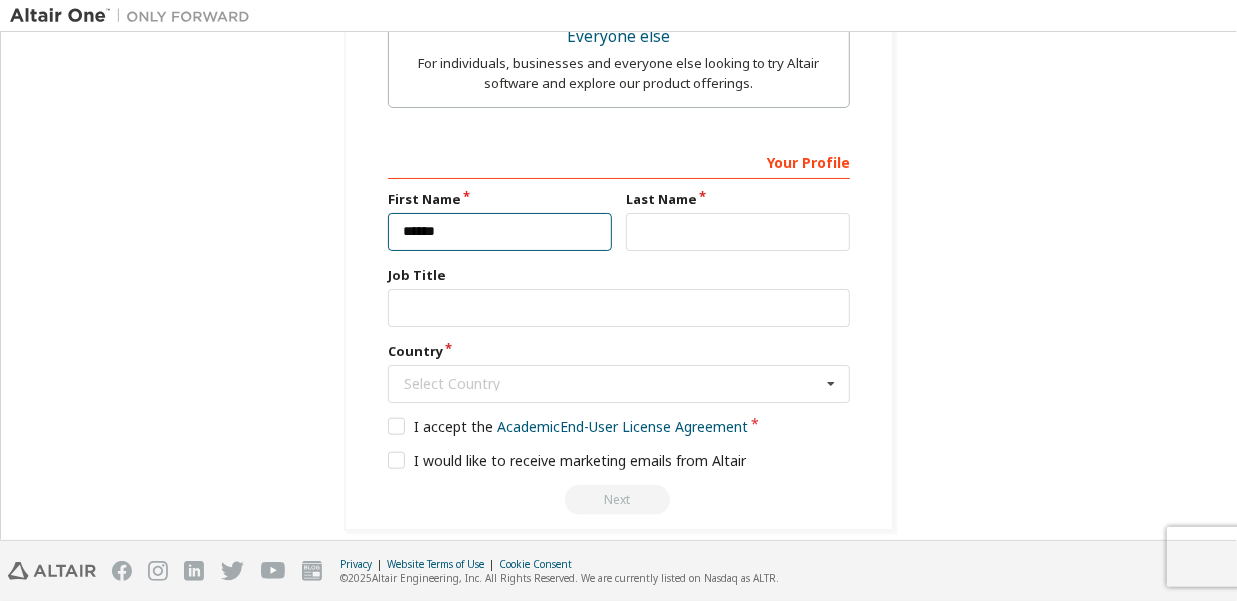 type on "******" 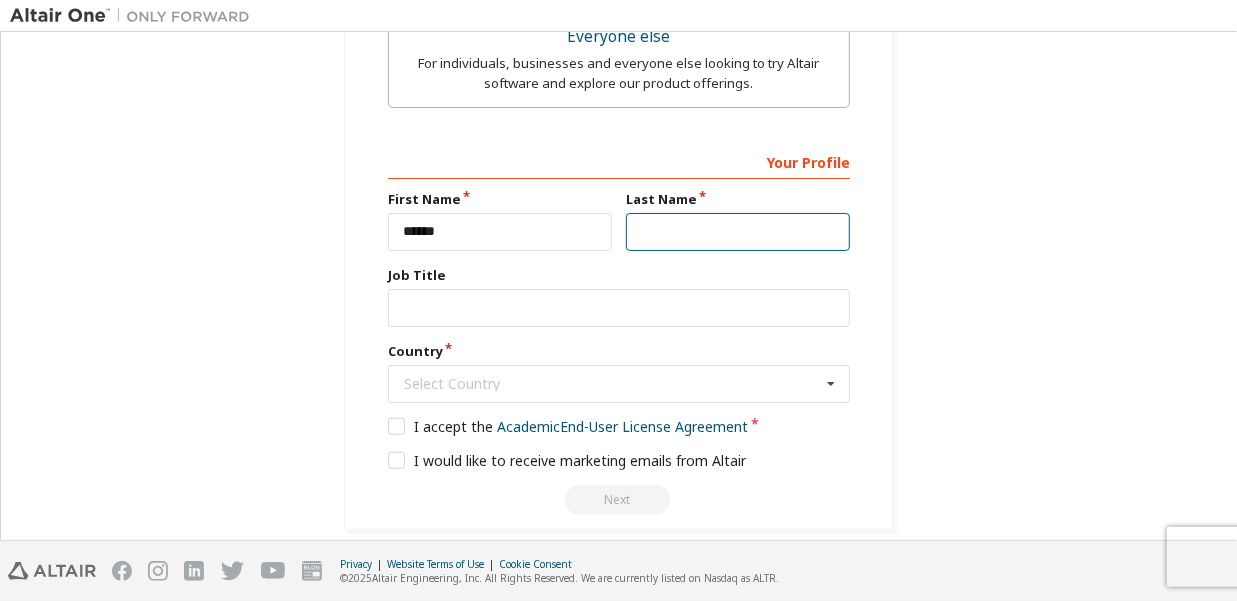 click at bounding box center [738, 232] 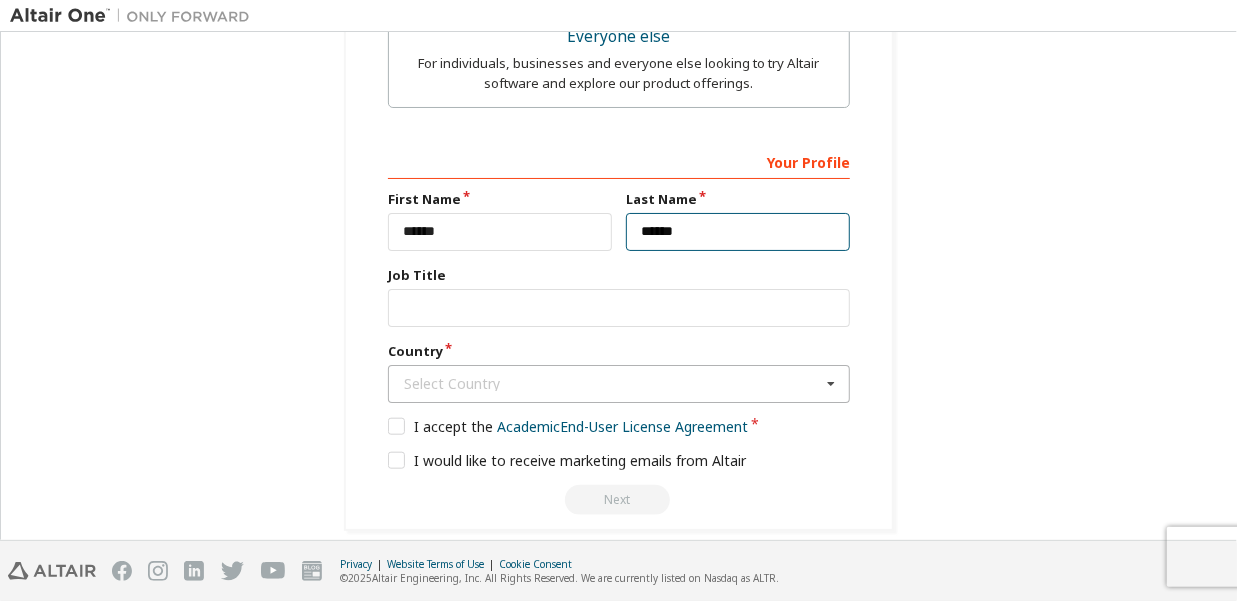 type on "******" 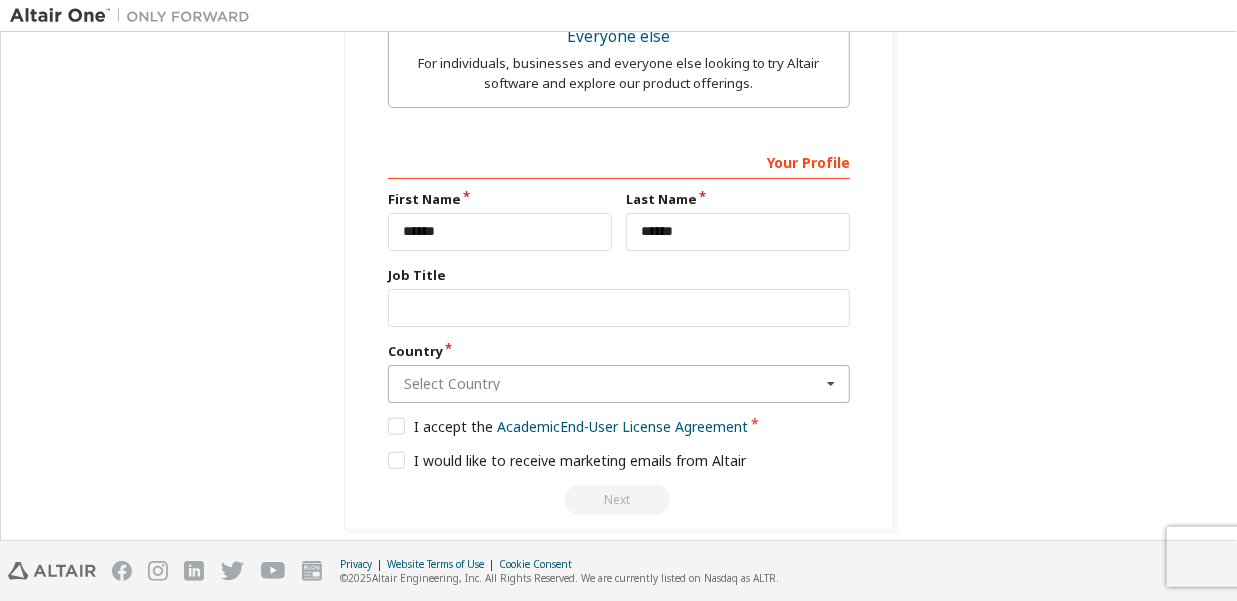 click at bounding box center [620, 384] 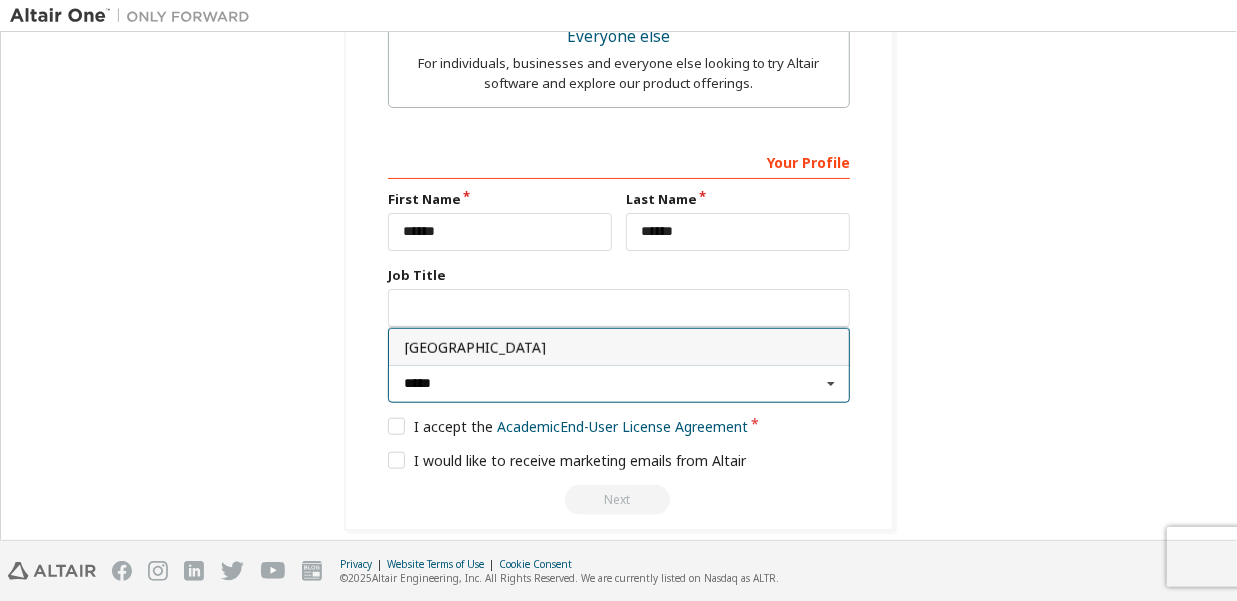 type on "*****" 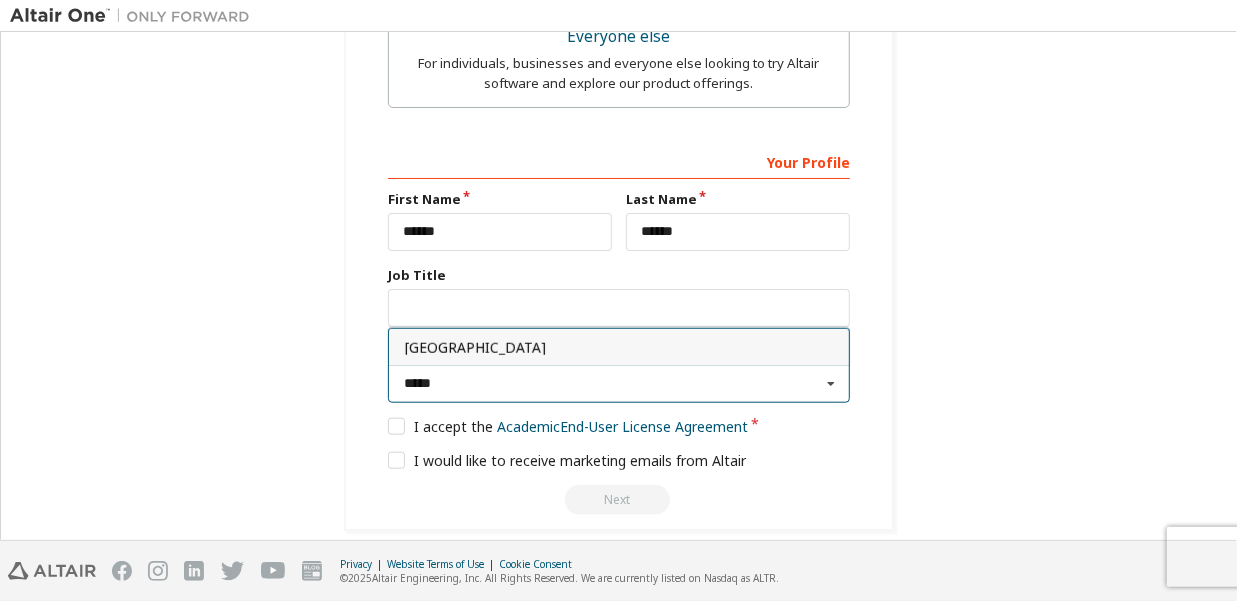 click on "[GEOGRAPHIC_DATA]" at bounding box center [619, 348] 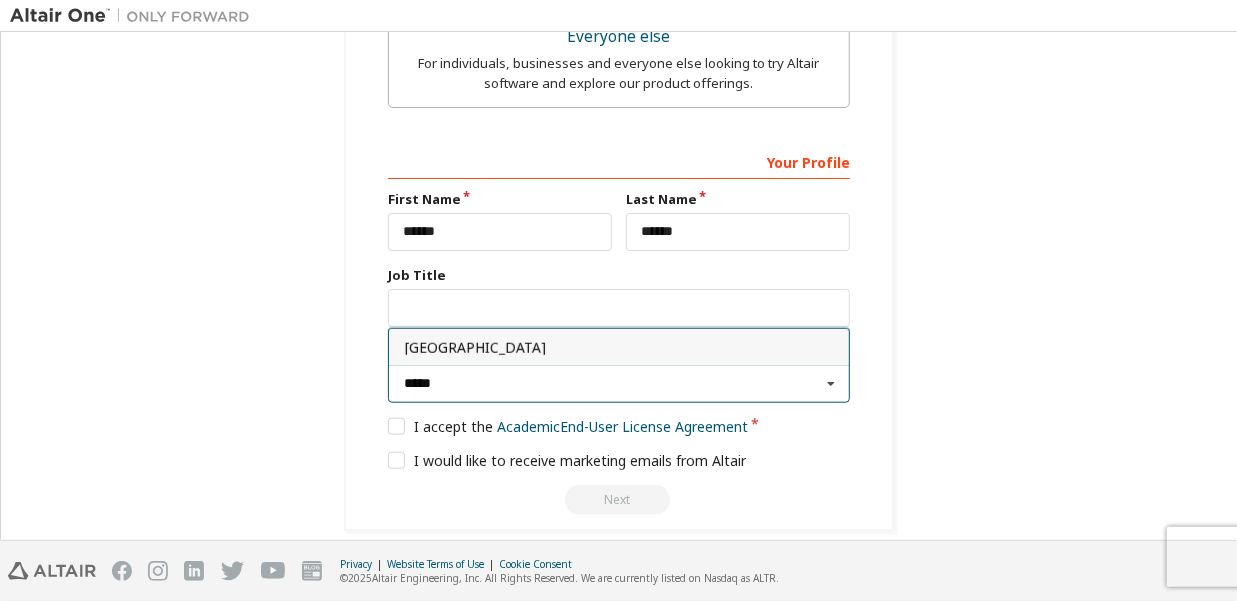 type on "***" 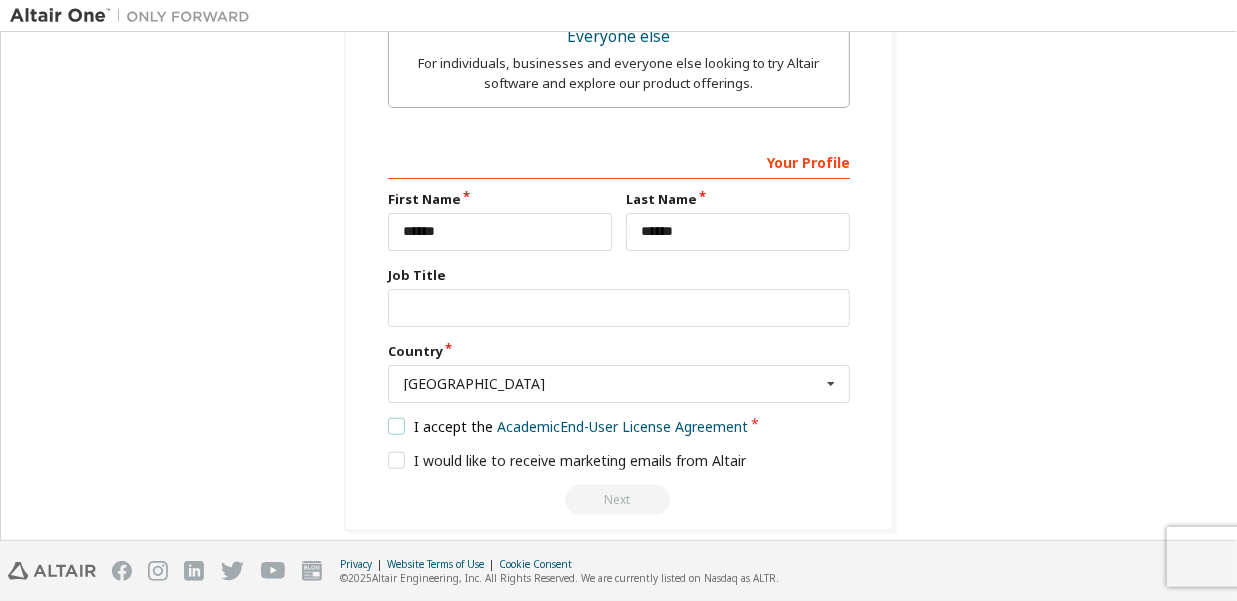 click on "I accept the   Academic   End-User License Agreement" at bounding box center (568, 426) 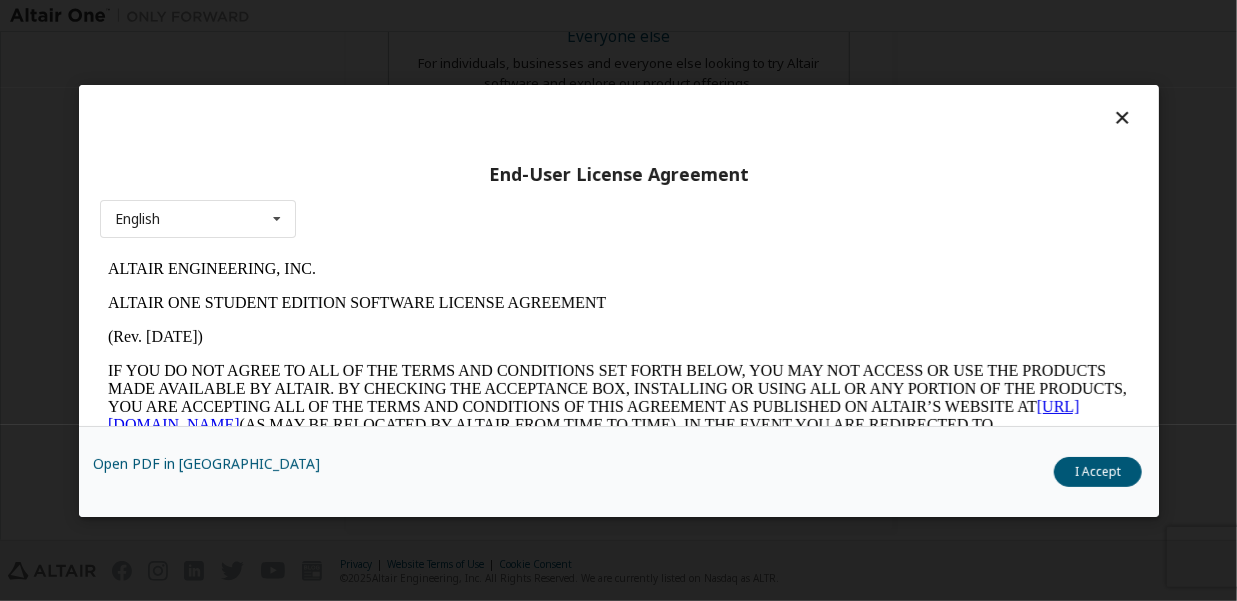 scroll, scrollTop: 0, scrollLeft: 0, axis: both 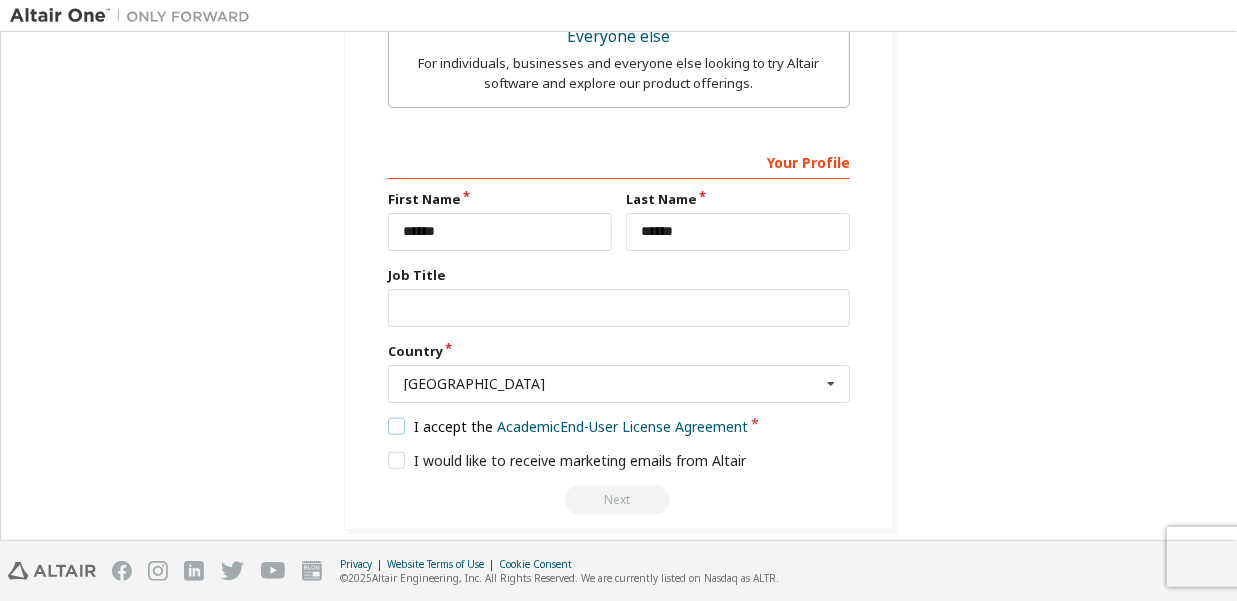 click on "I accept the   Academic   End-User License Agreement" at bounding box center (568, 426) 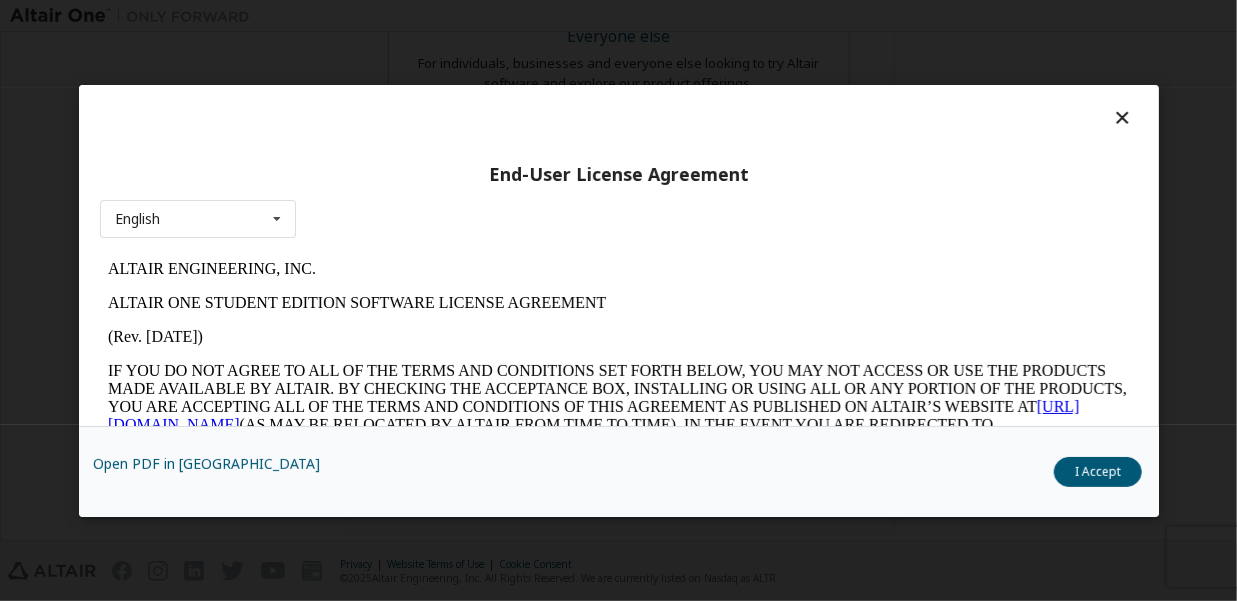 scroll, scrollTop: 0, scrollLeft: 0, axis: both 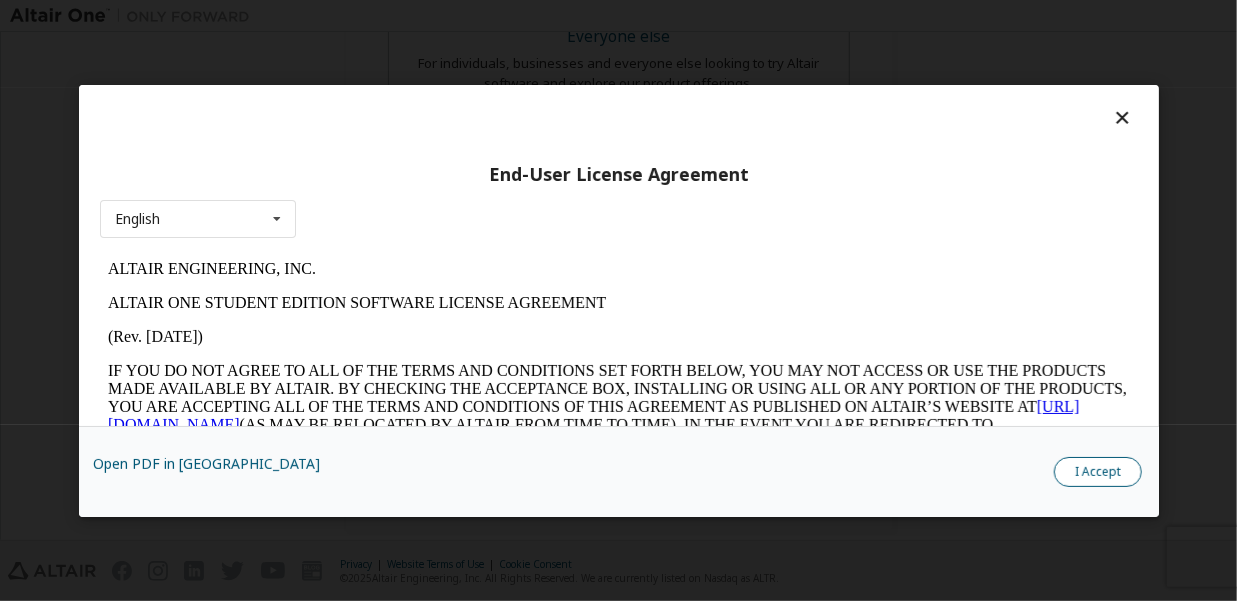 click on "I Accept" at bounding box center [1098, 471] 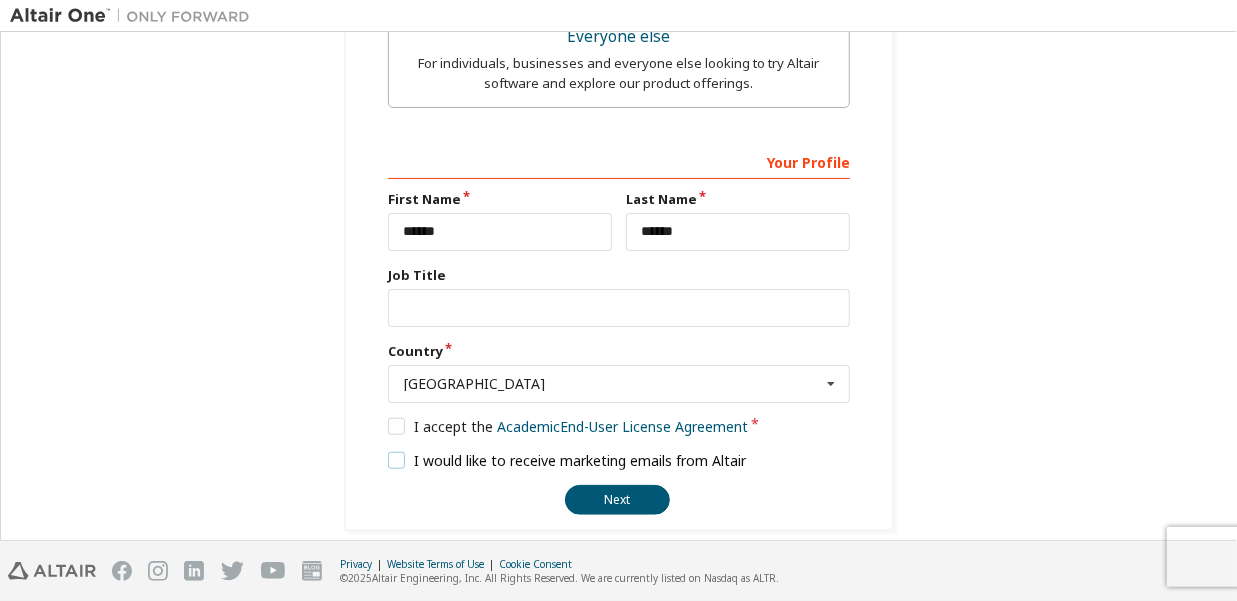 click on "I would like to receive marketing emails from Altair" at bounding box center [567, 460] 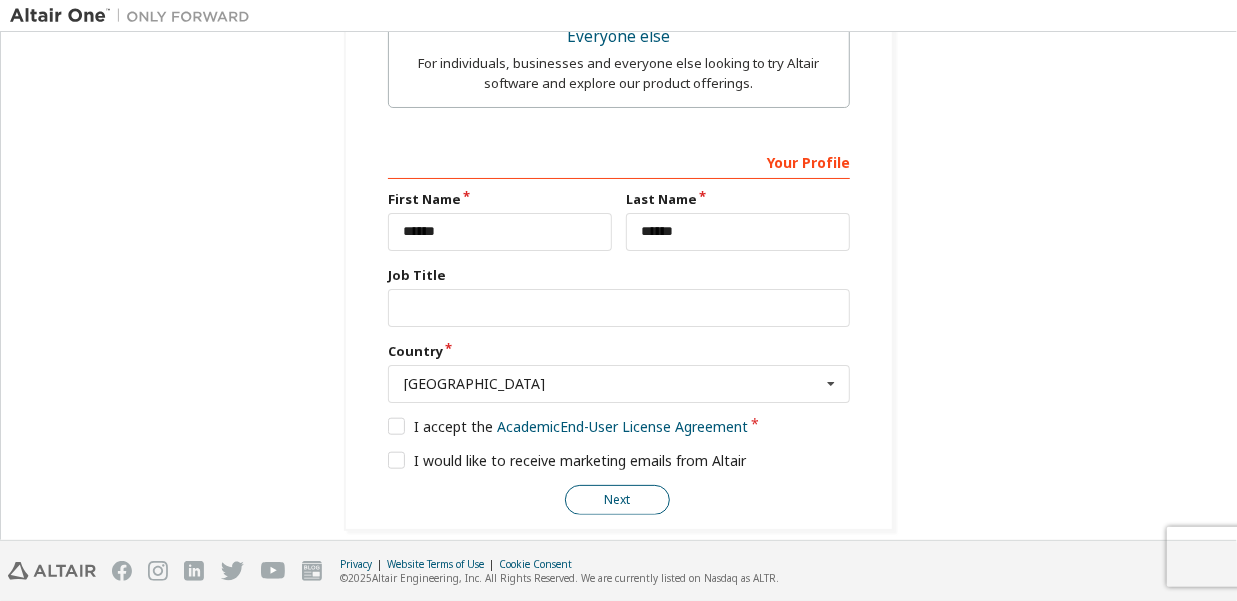 click on "Next" at bounding box center (617, 500) 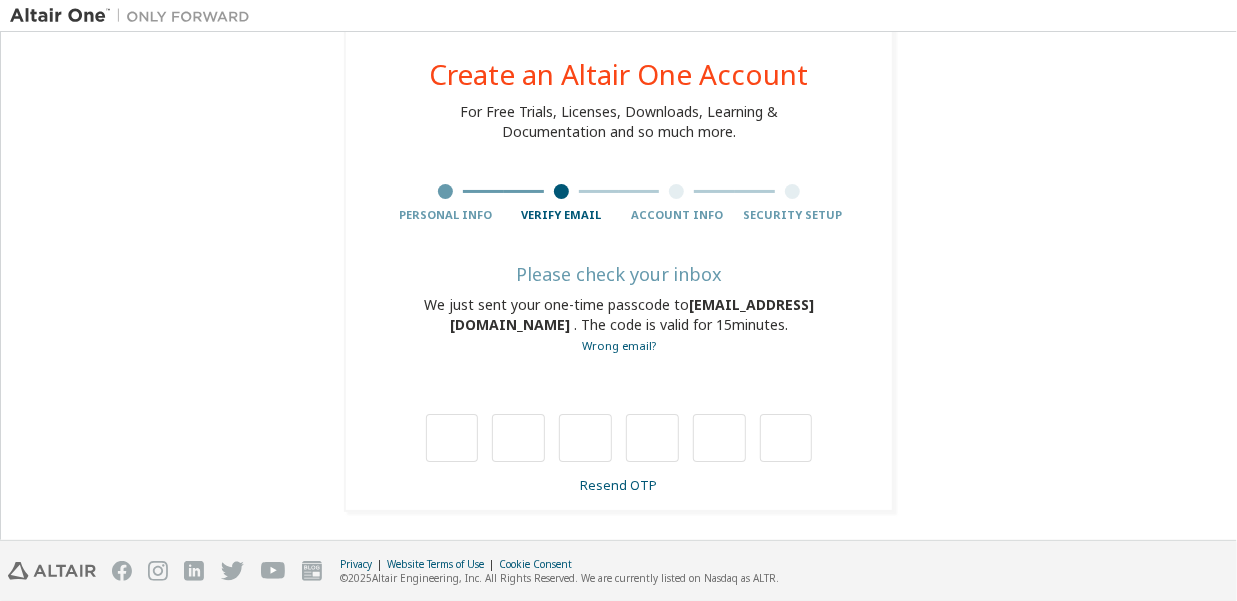 scroll, scrollTop: 42, scrollLeft: 0, axis: vertical 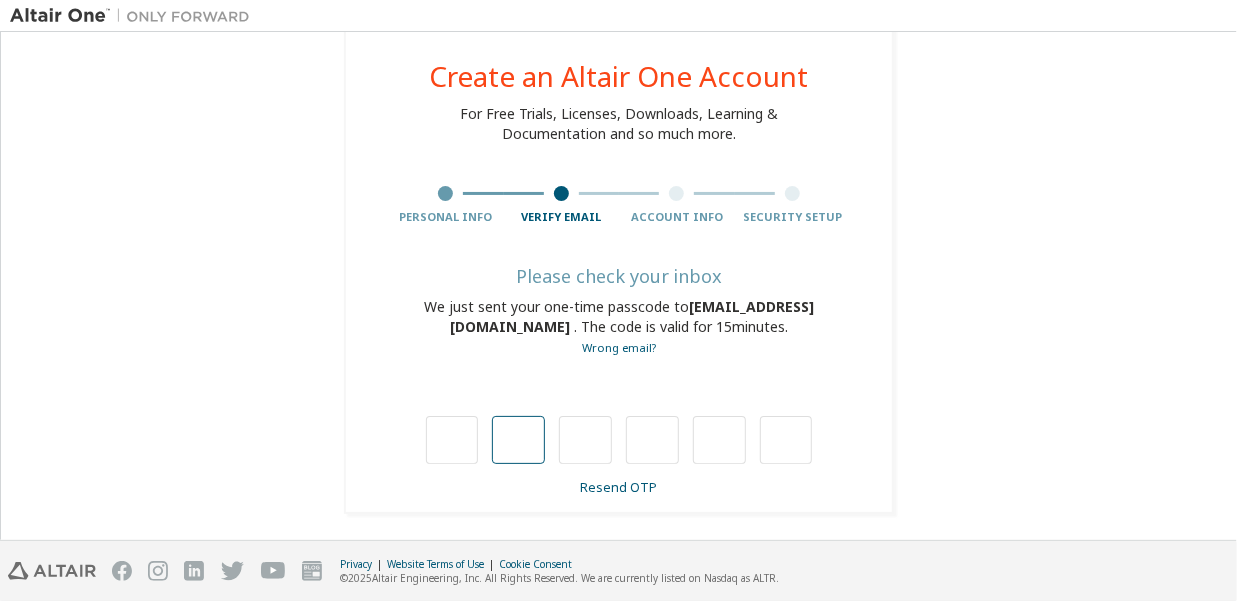 type on "*" 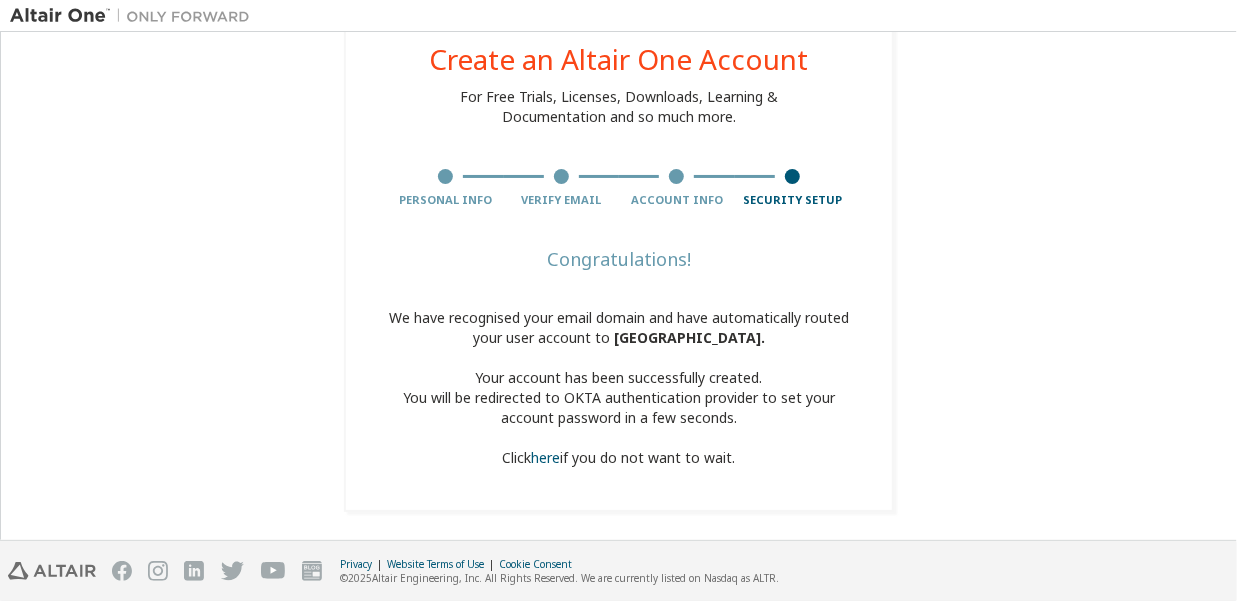 scroll, scrollTop: 78, scrollLeft: 0, axis: vertical 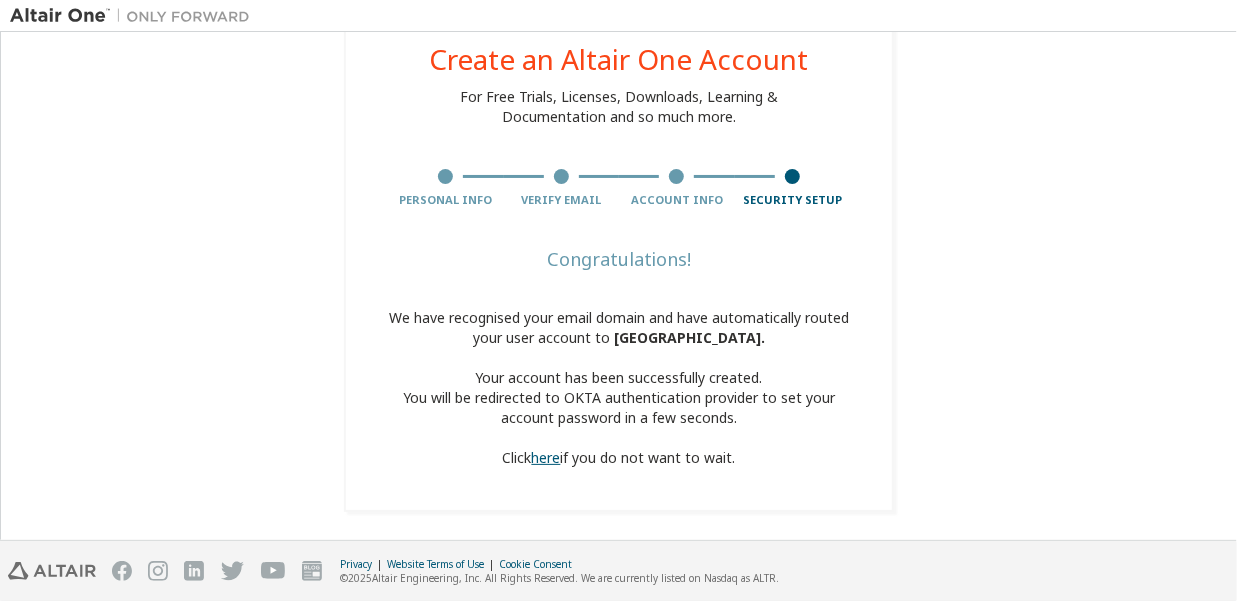 click on "here" at bounding box center [546, 457] 